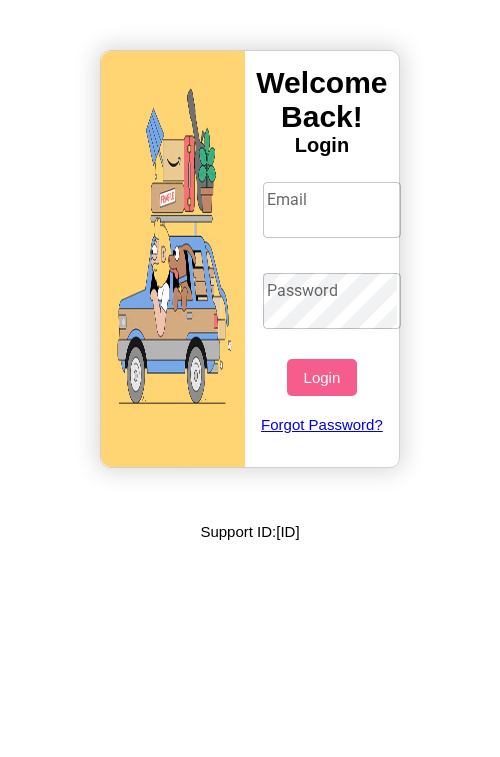 scroll, scrollTop: 0, scrollLeft: 0, axis: both 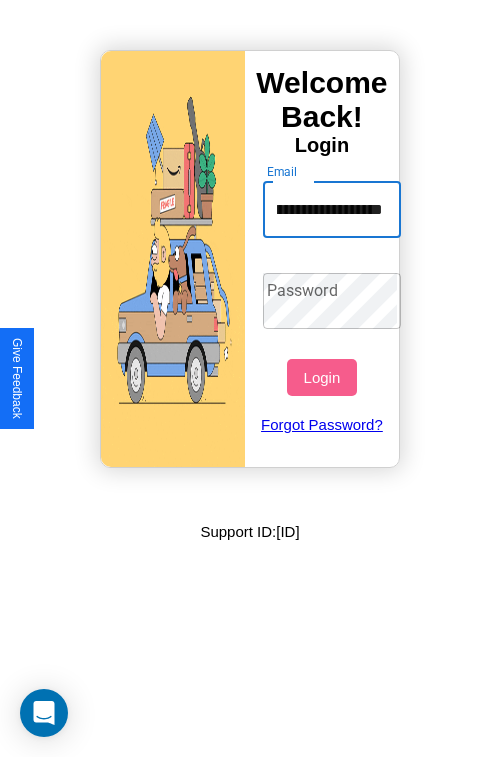 type on "**********" 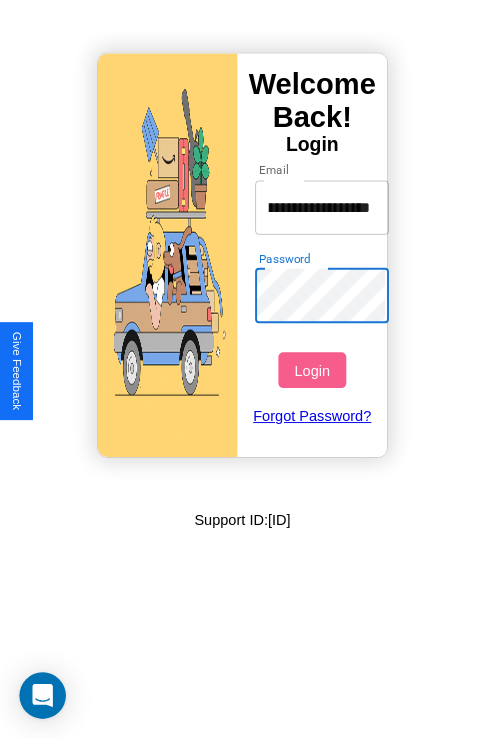 scroll, scrollTop: 0, scrollLeft: 0, axis: both 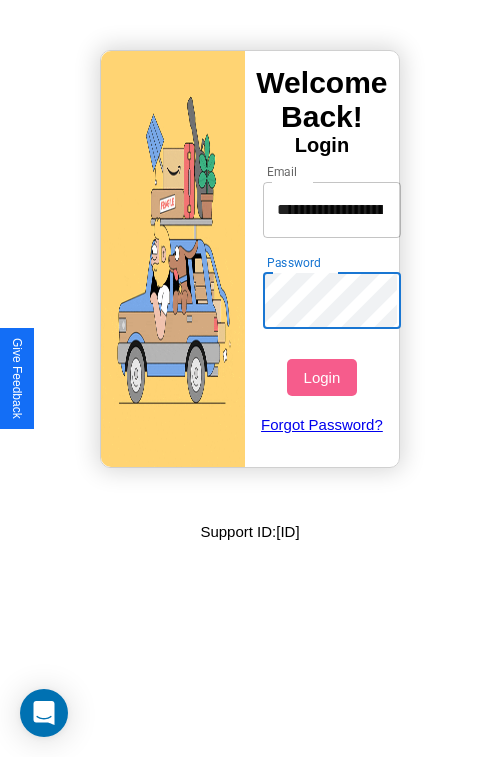 click on "Login" at bounding box center (321, 377) 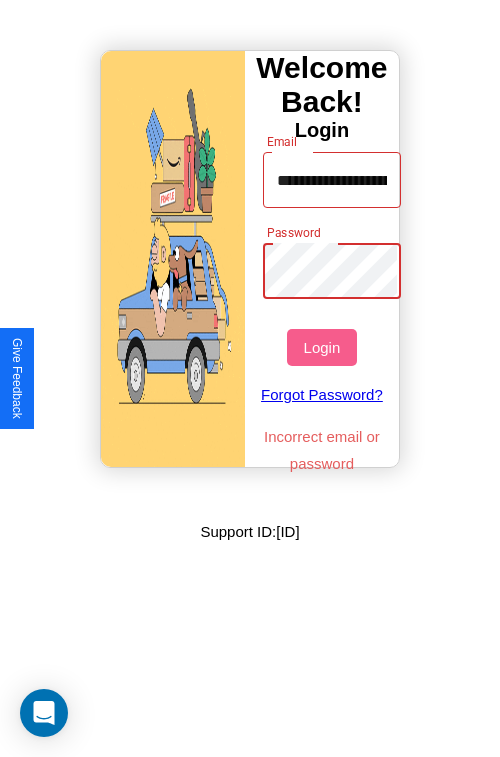 click on "Login" at bounding box center (321, 347) 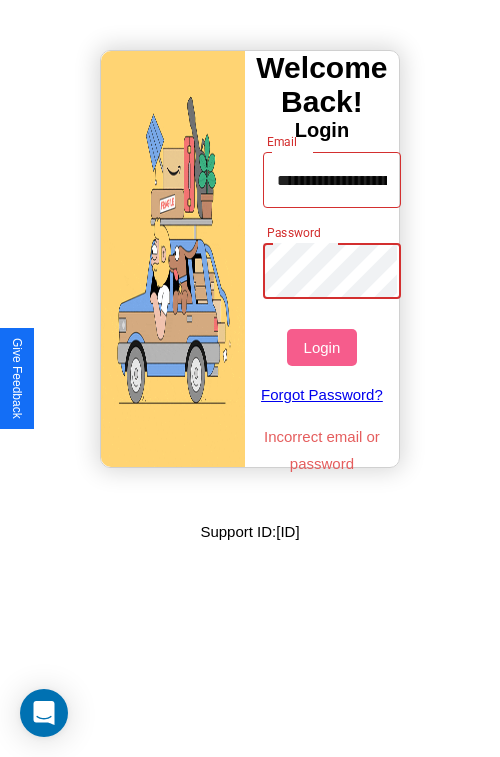 click on "Login" at bounding box center [321, 347] 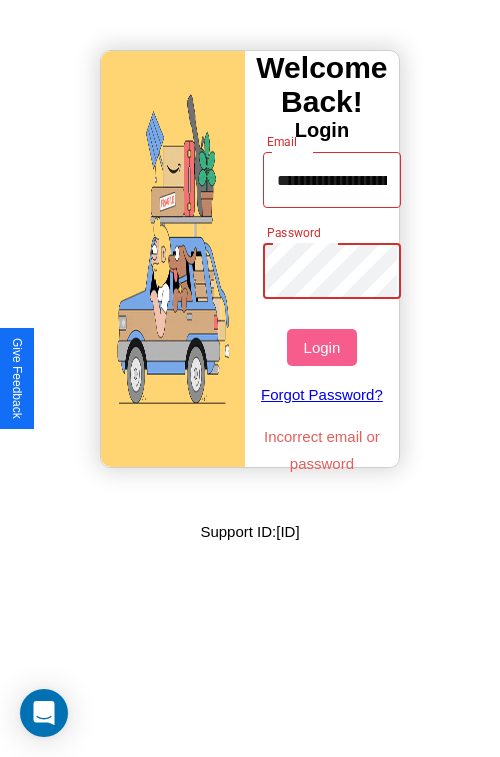 click on "Login" at bounding box center [321, 347] 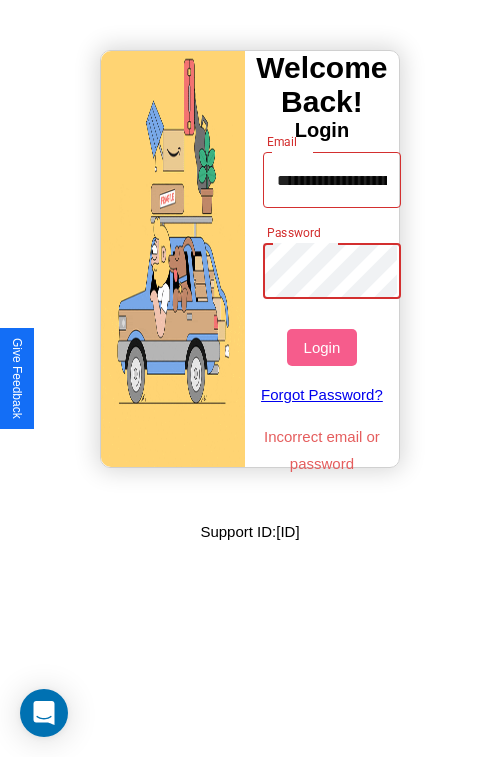 click on "Login" at bounding box center [321, 347] 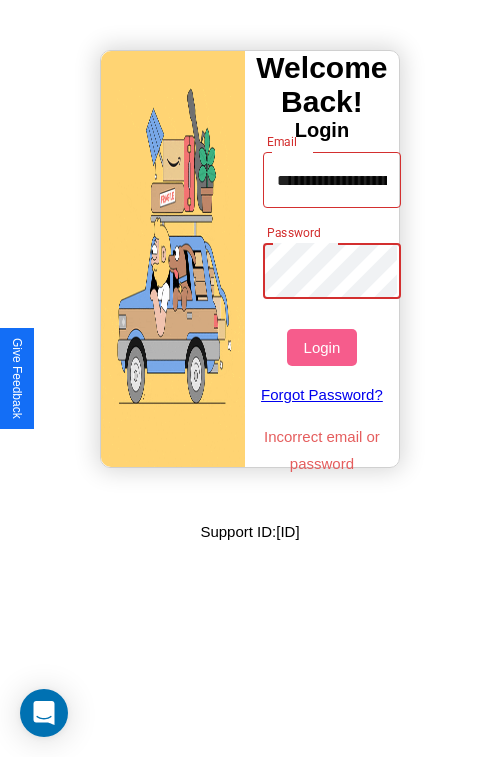 click on "Login" at bounding box center (321, 347) 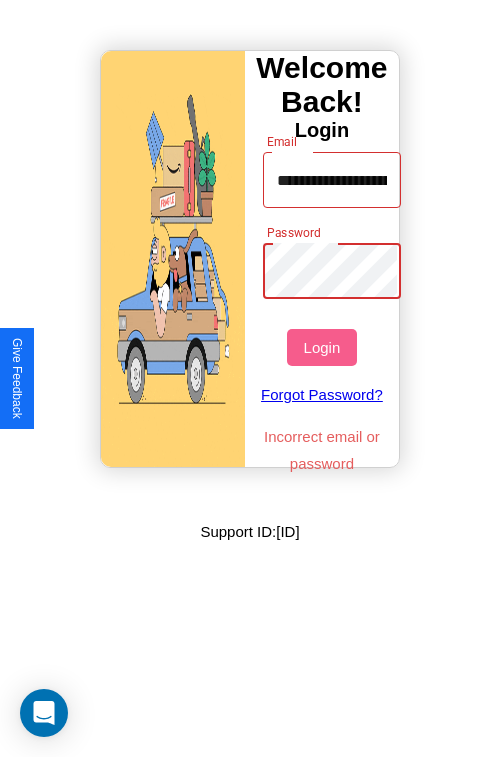 click on "Login" at bounding box center (321, 347) 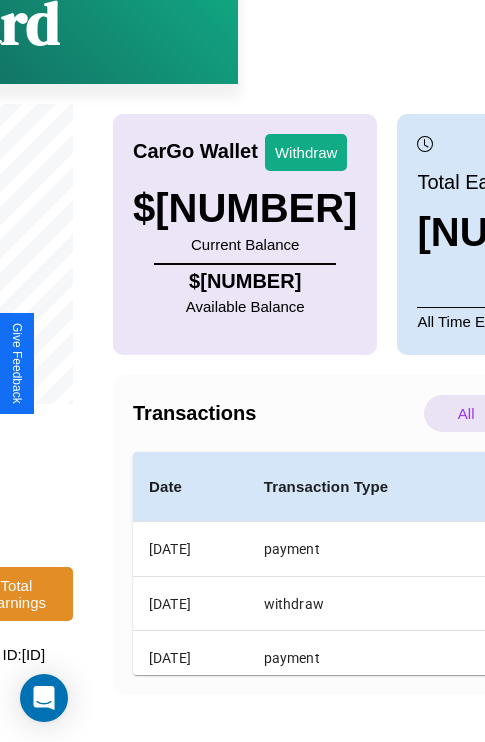 scroll, scrollTop: 151, scrollLeft: 255, axis: both 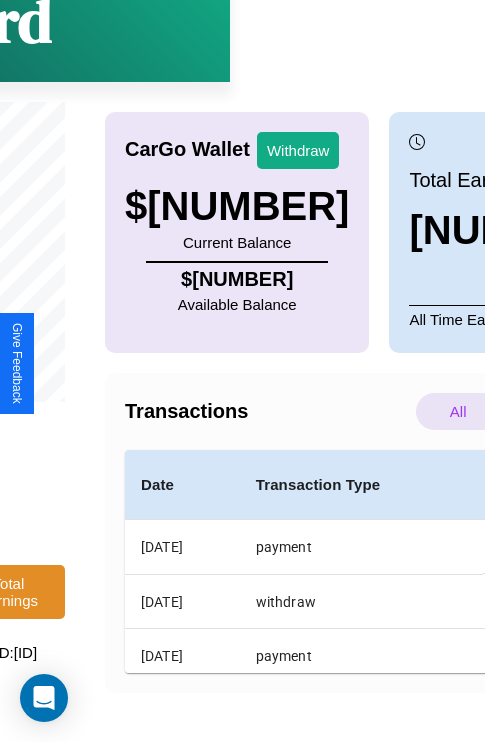 click on "Bank Info" at bounding box center (673, 722) 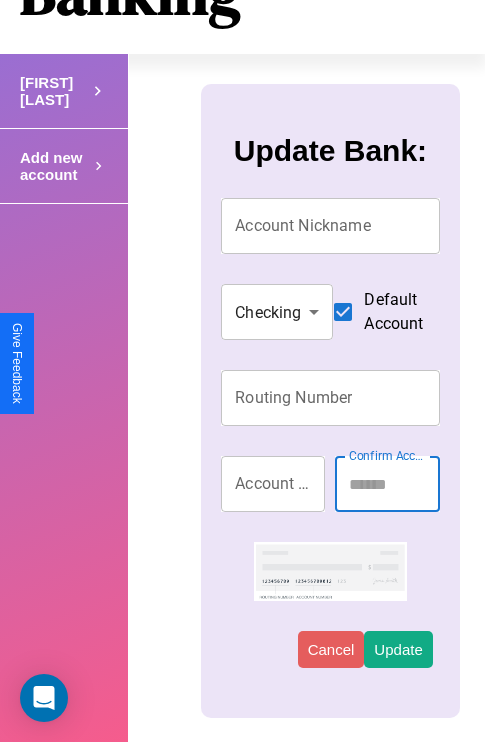 scroll, scrollTop: 0, scrollLeft: 0, axis: both 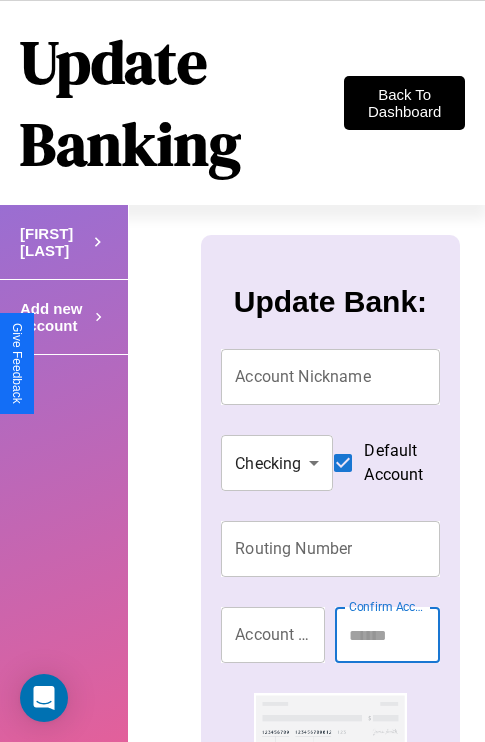 click 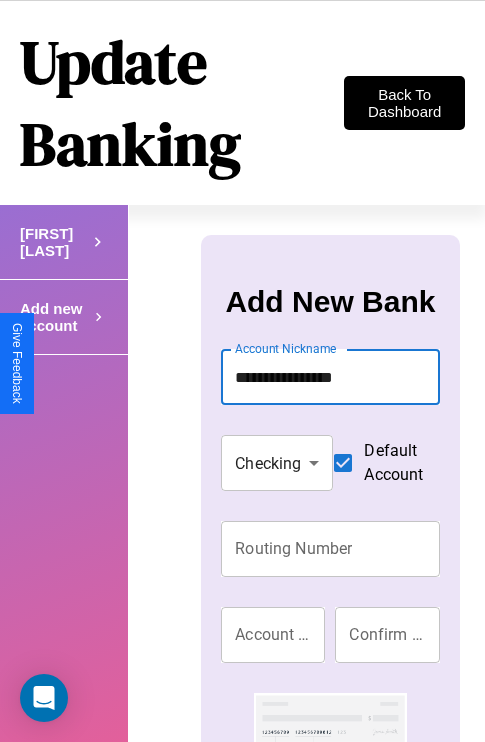 type on "**********" 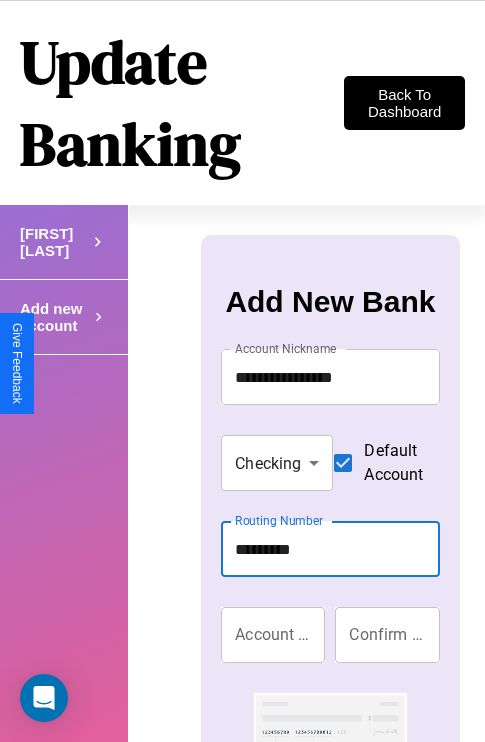 type on "*********" 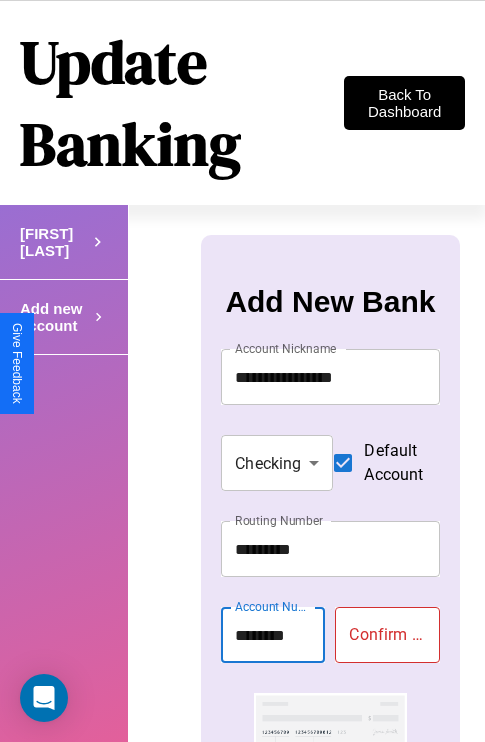 type on "********" 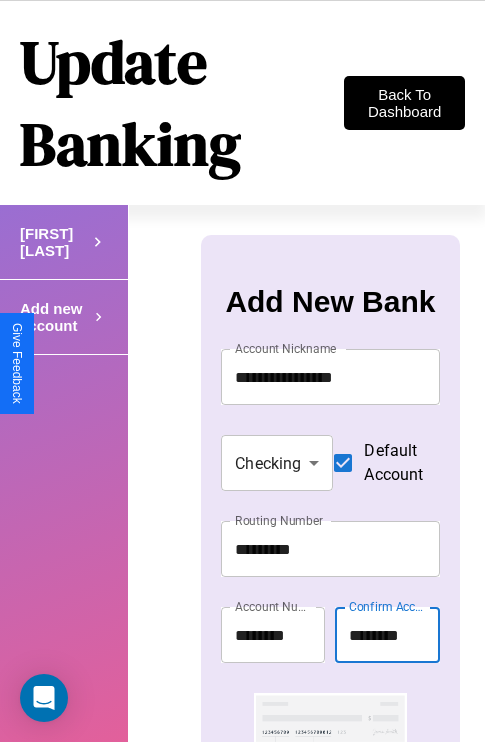 scroll, scrollTop: 87, scrollLeft: 0, axis: vertical 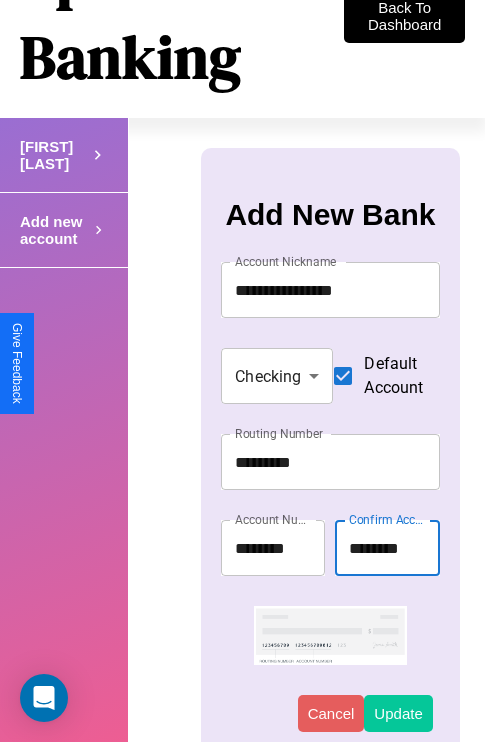 type on "********" 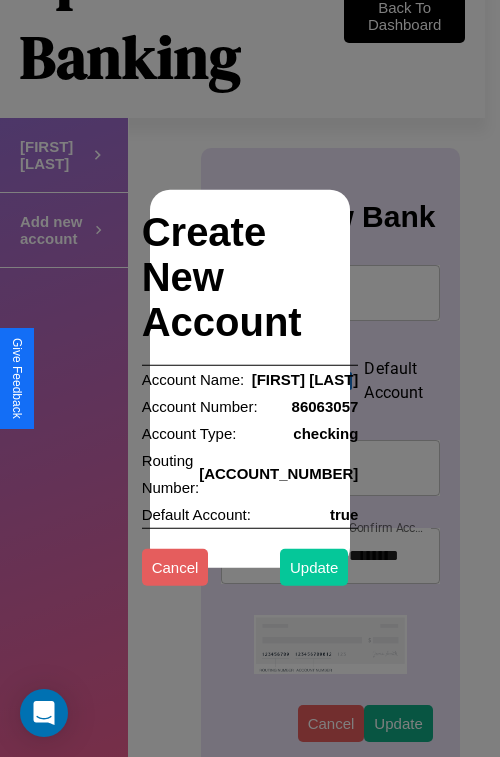 click on "Update" at bounding box center [314, 566] 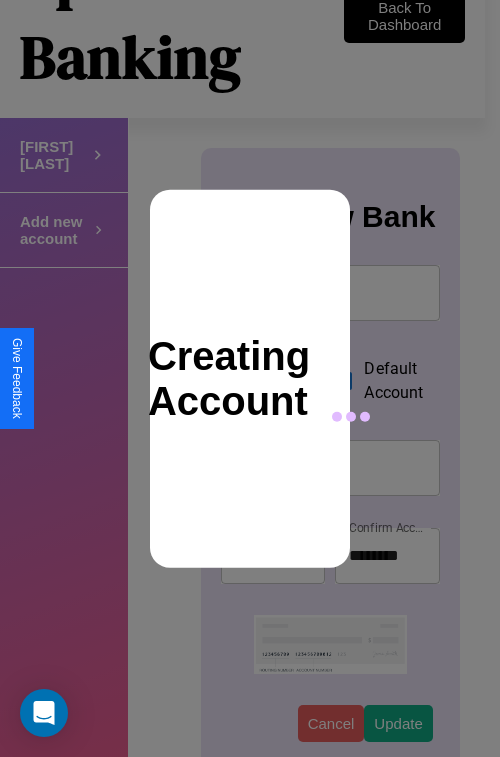 type 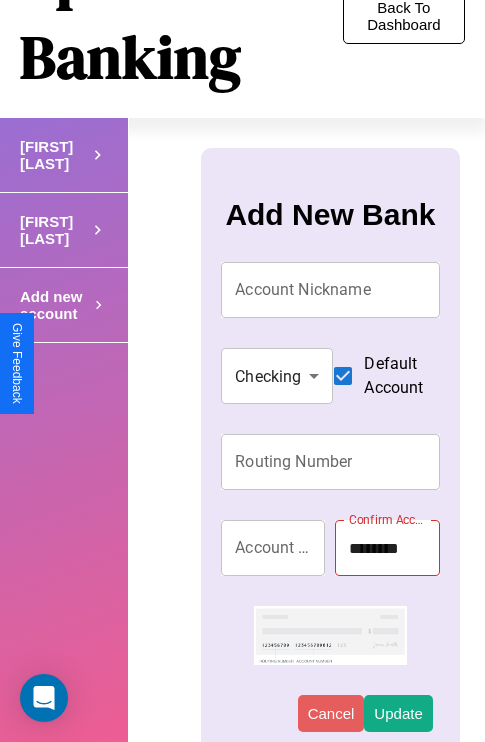 click on "Back To Dashboard" at bounding box center [404, 16] 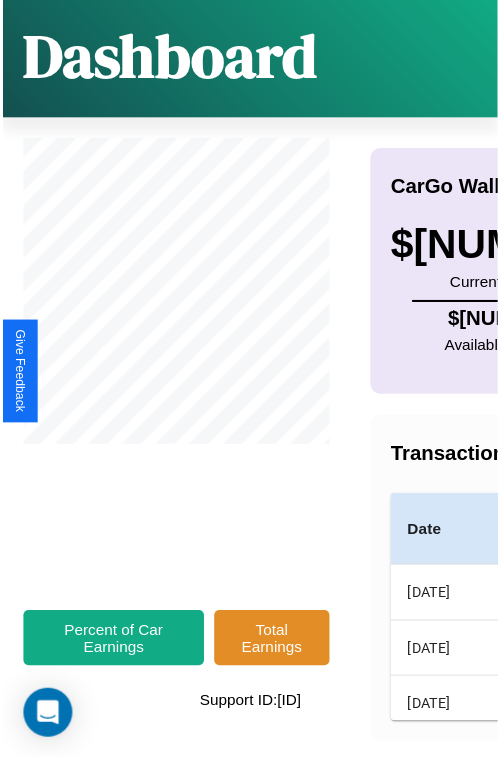 scroll, scrollTop: 0, scrollLeft: 0, axis: both 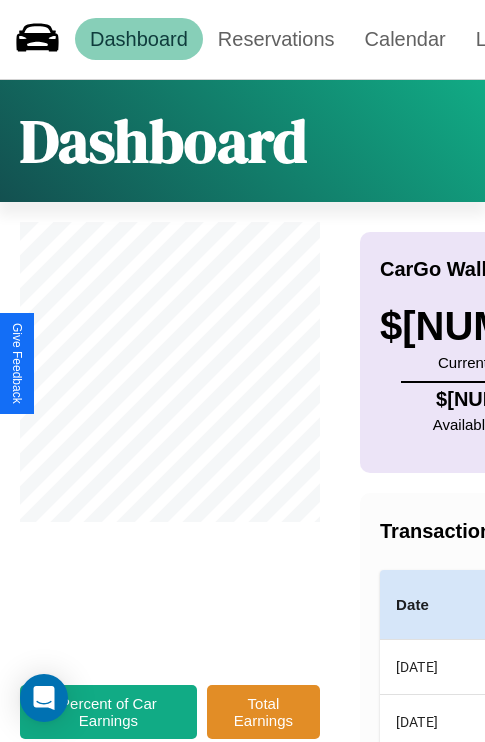 click on "Withdraw" at bounding box center [553, 270] 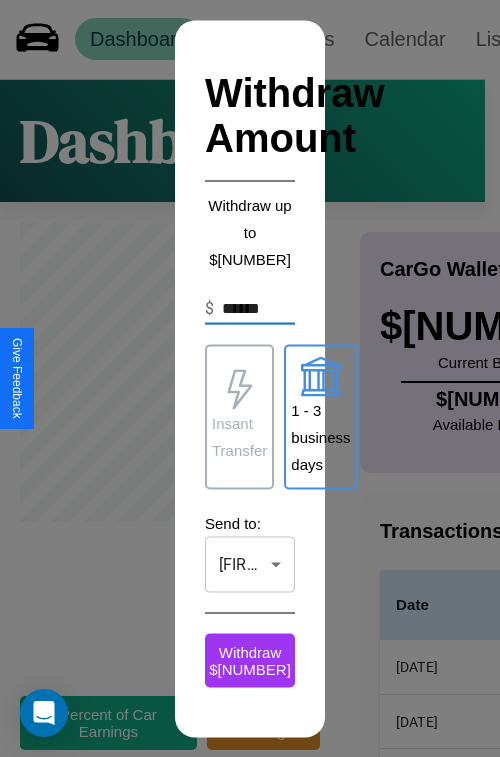 click on "Insant Transfer" at bounding box center [239, 437] 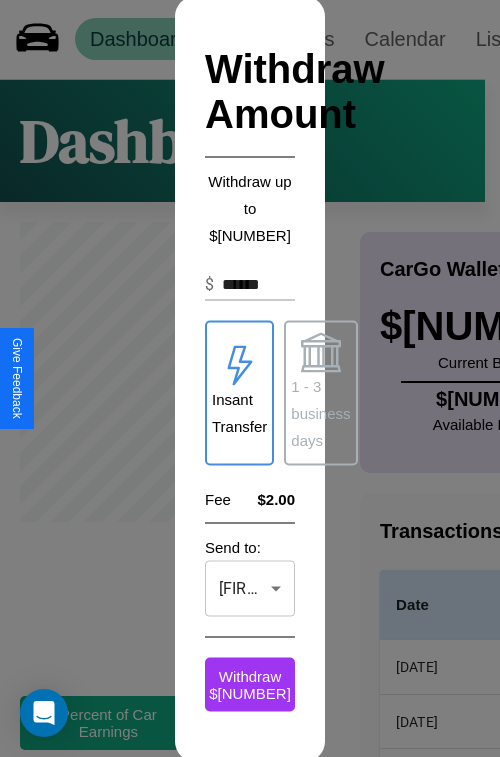click on "**********" at bounding box center (250, 398) 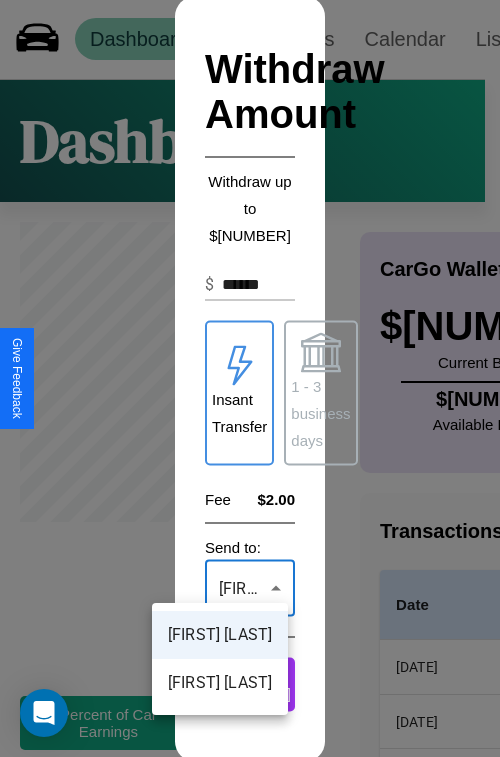 click on "[FIRST] [LAST]" at bounding box center (220, 635) 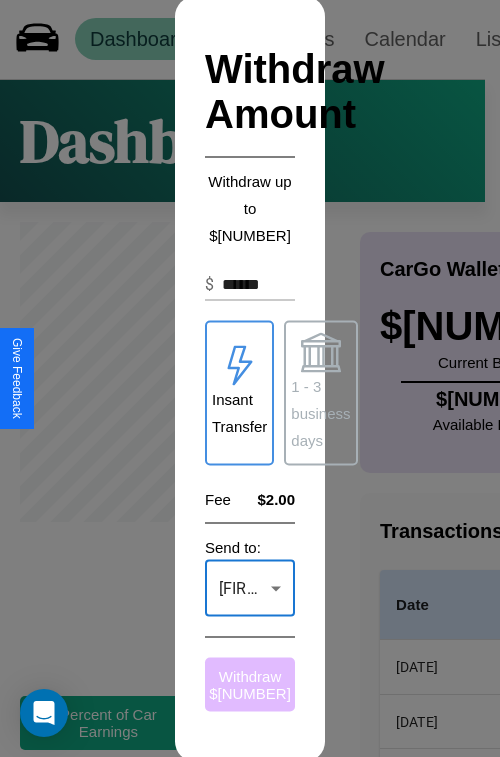click on "Withdraw $ [NUMBER]" at bounding box center [250, 684] 